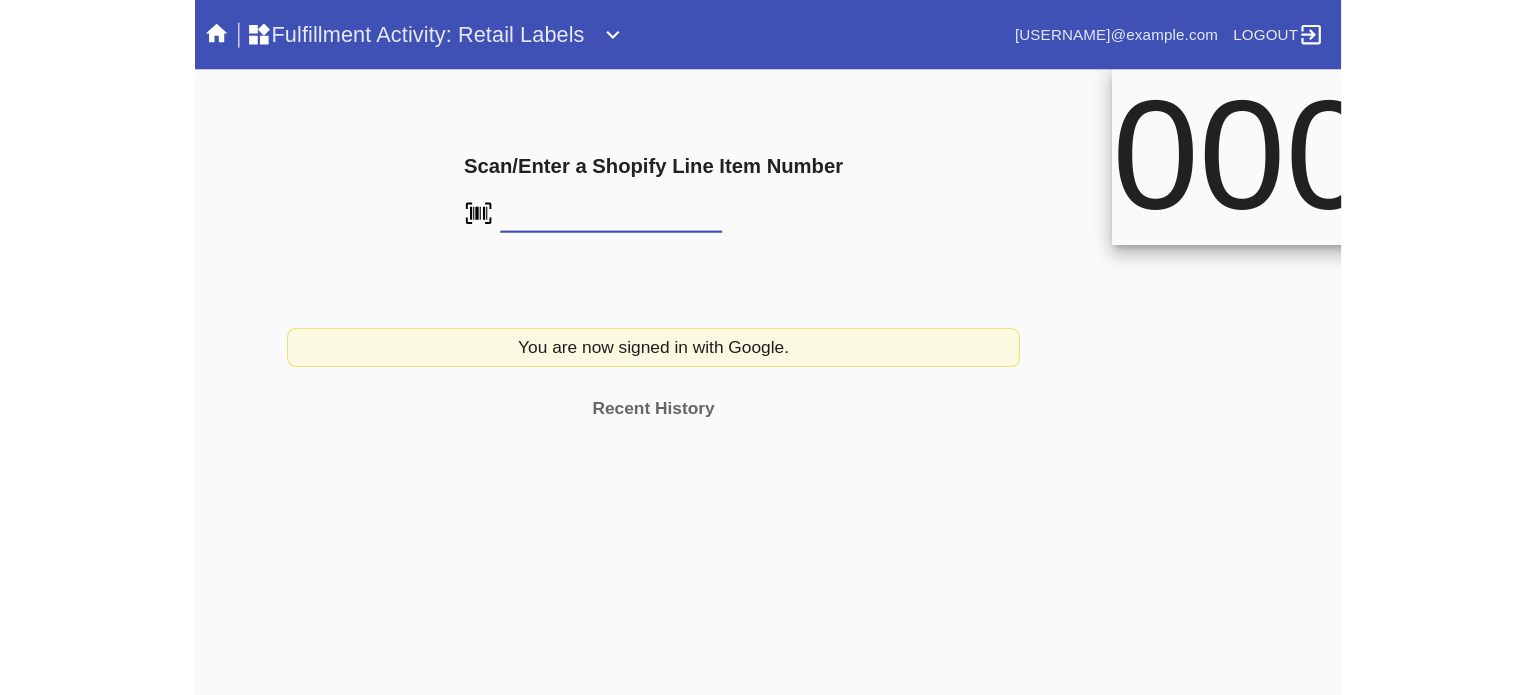 scroll, scrollTop: 0, scrollLeft: 0, axis: both 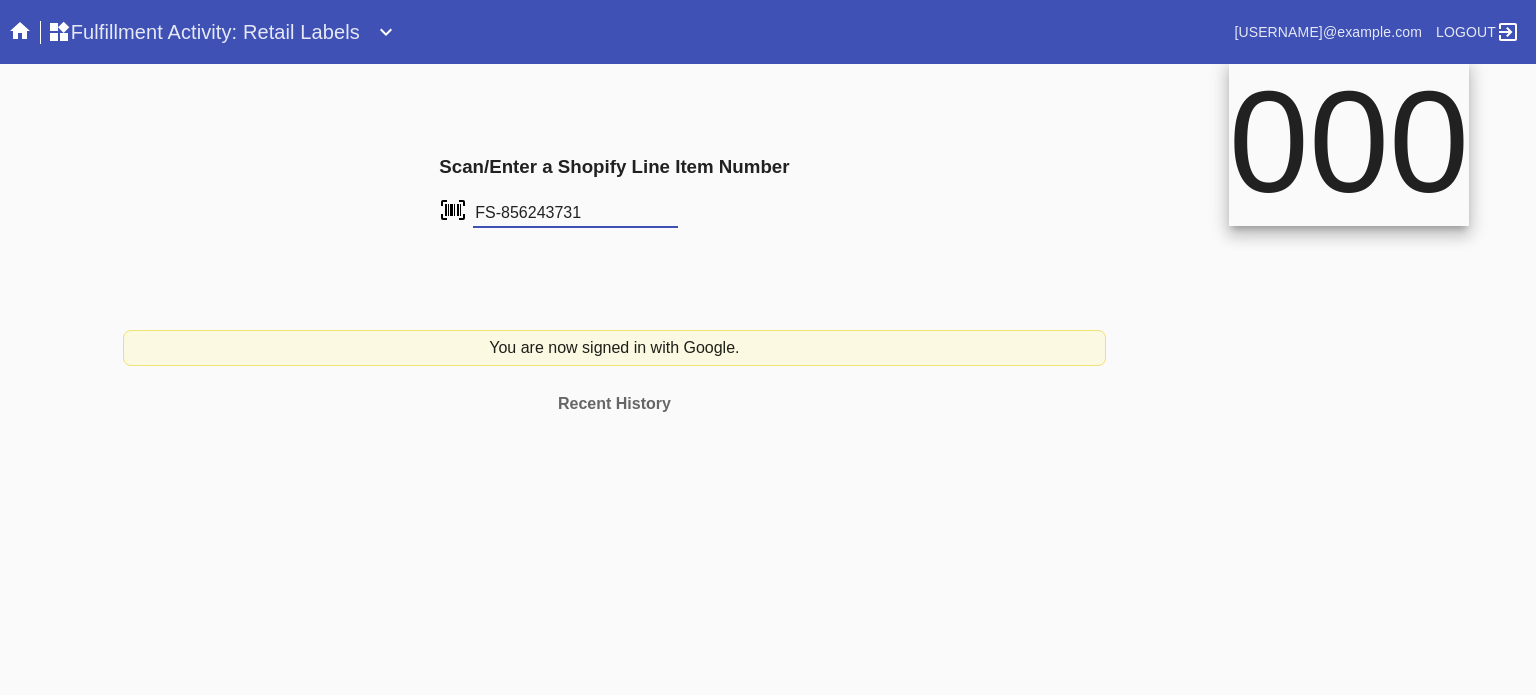 type on "FS-856243731" 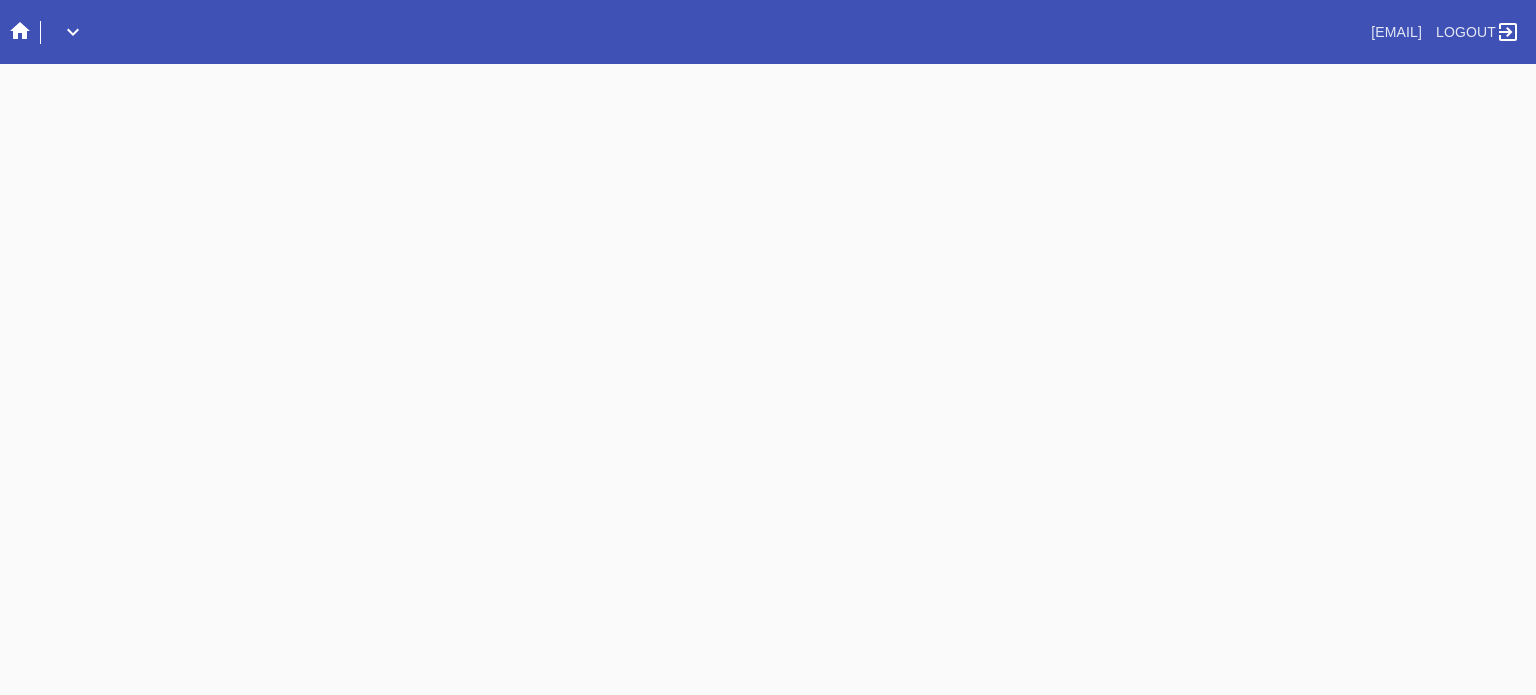 scroll, scrollTop: 0, scrollLeft: 0, axis: both 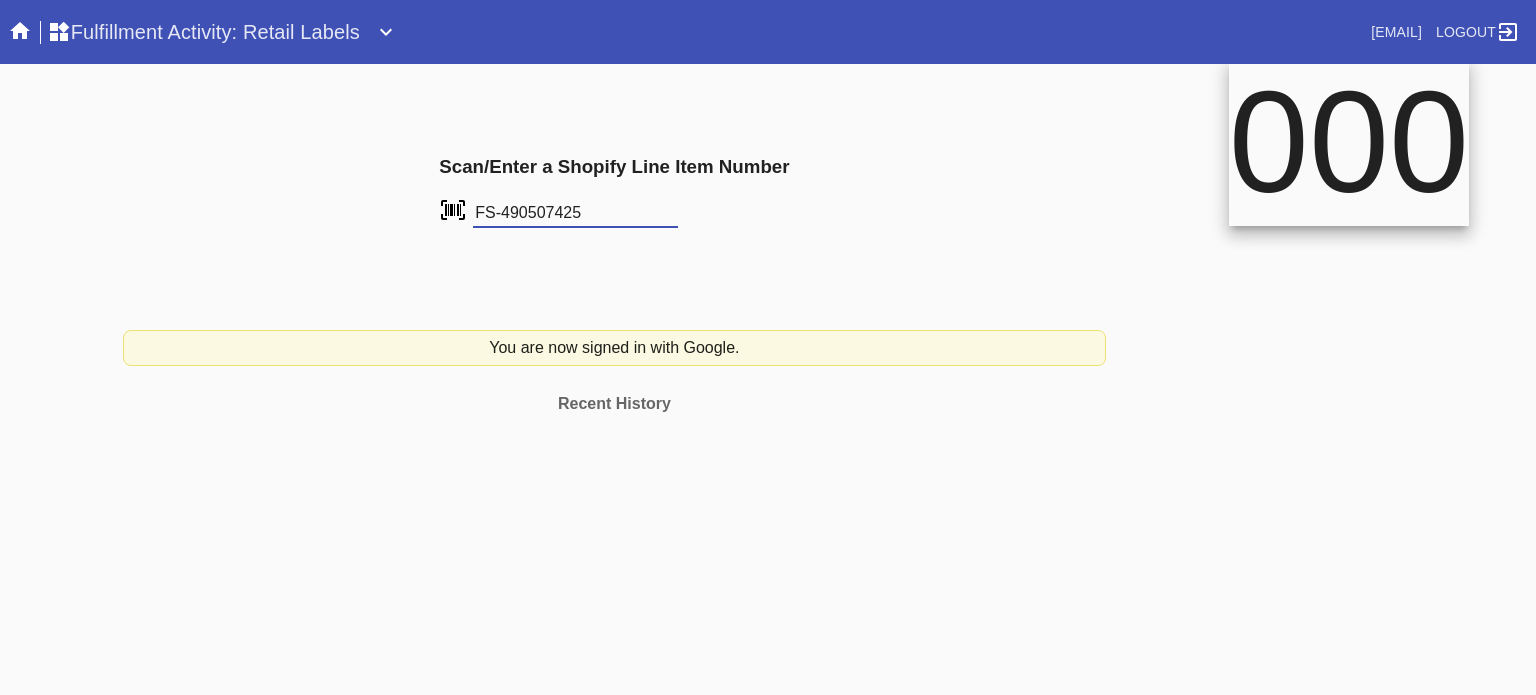 type on "FS-490507425" 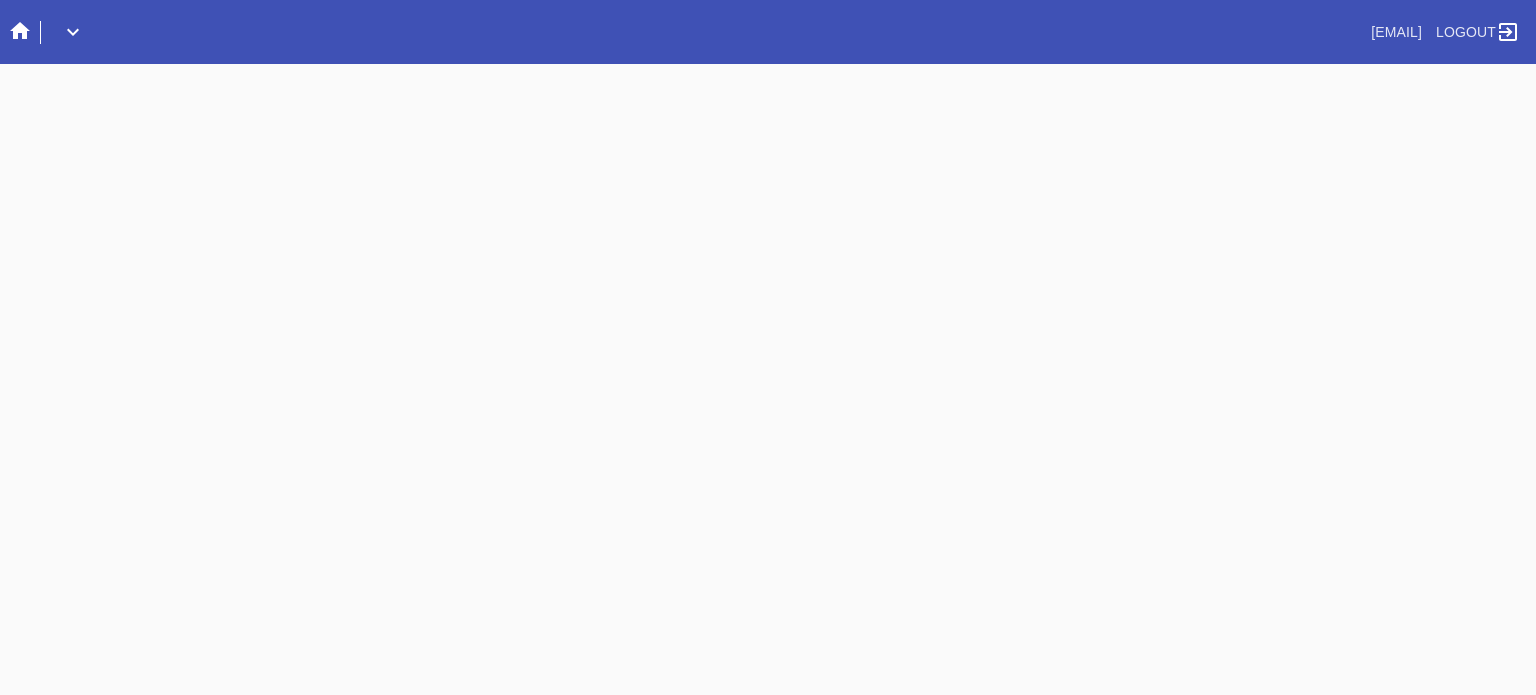 scroll, scrollTop: 0, scrollLeft: 0, axis: both 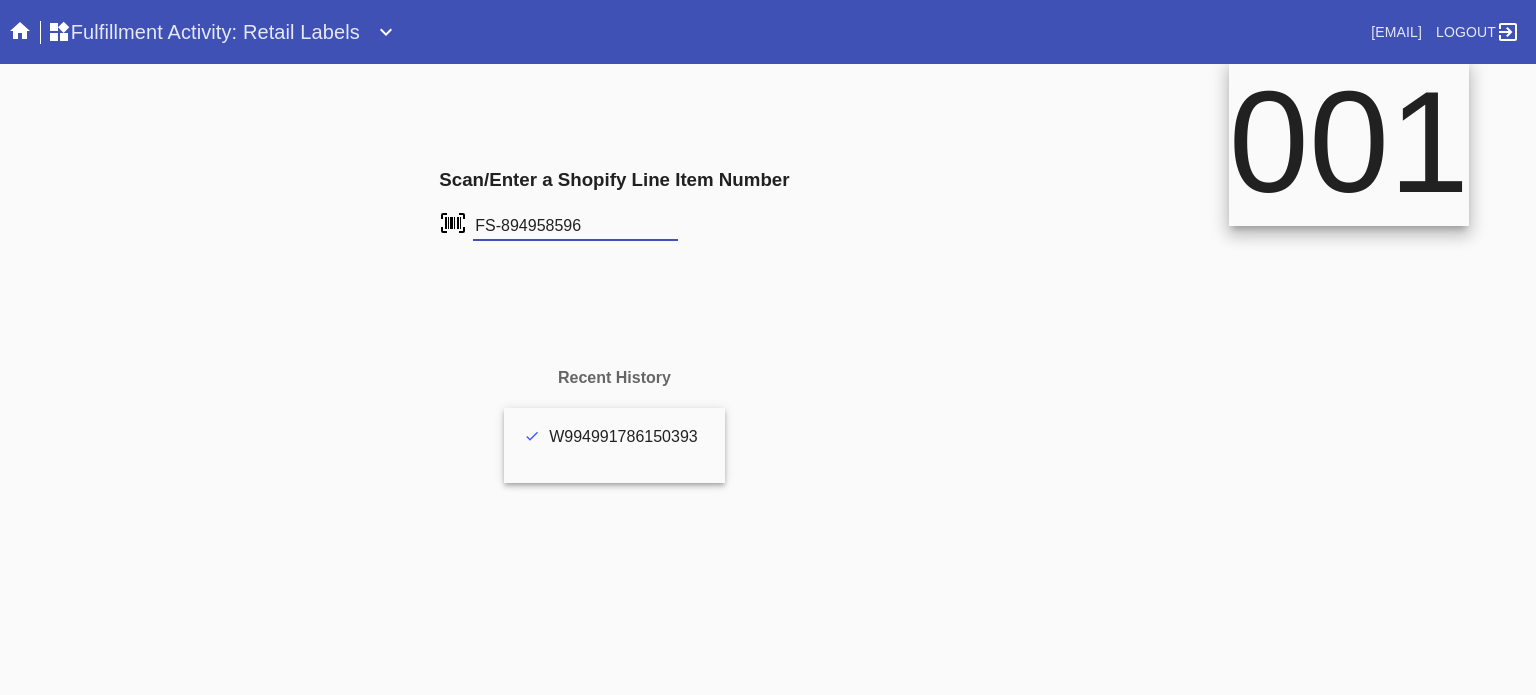 type on "FS-894958596" 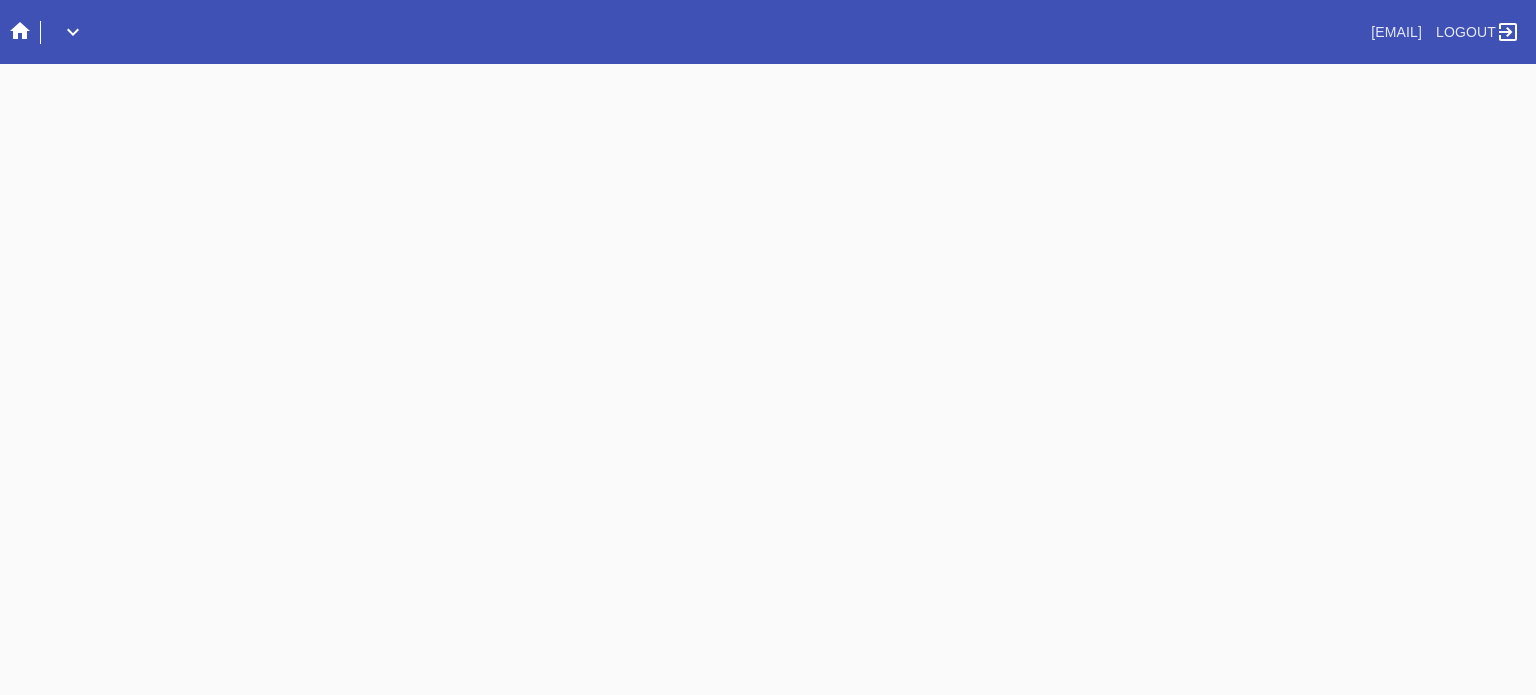 scroll, scrollTop: 0, scrollLeft: 0, axis: both 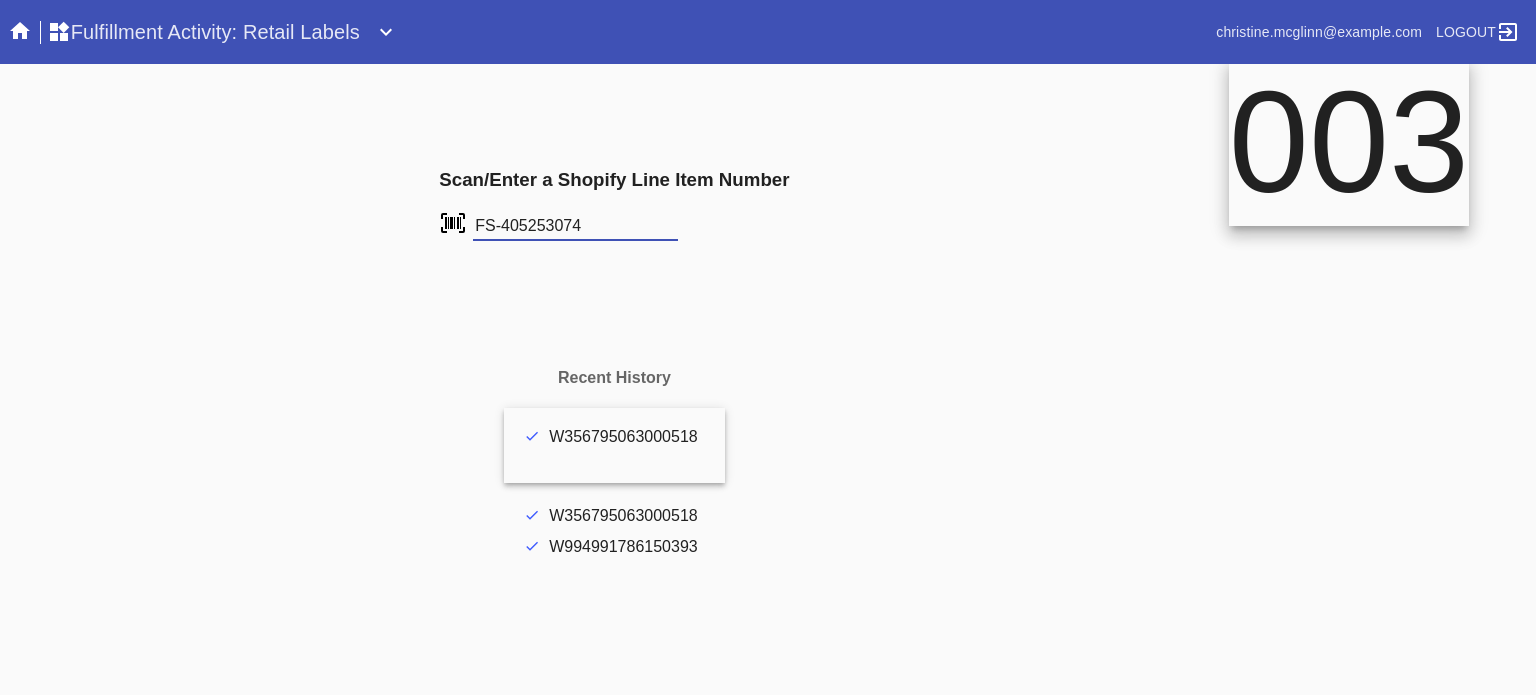 type on "FS-405253074" 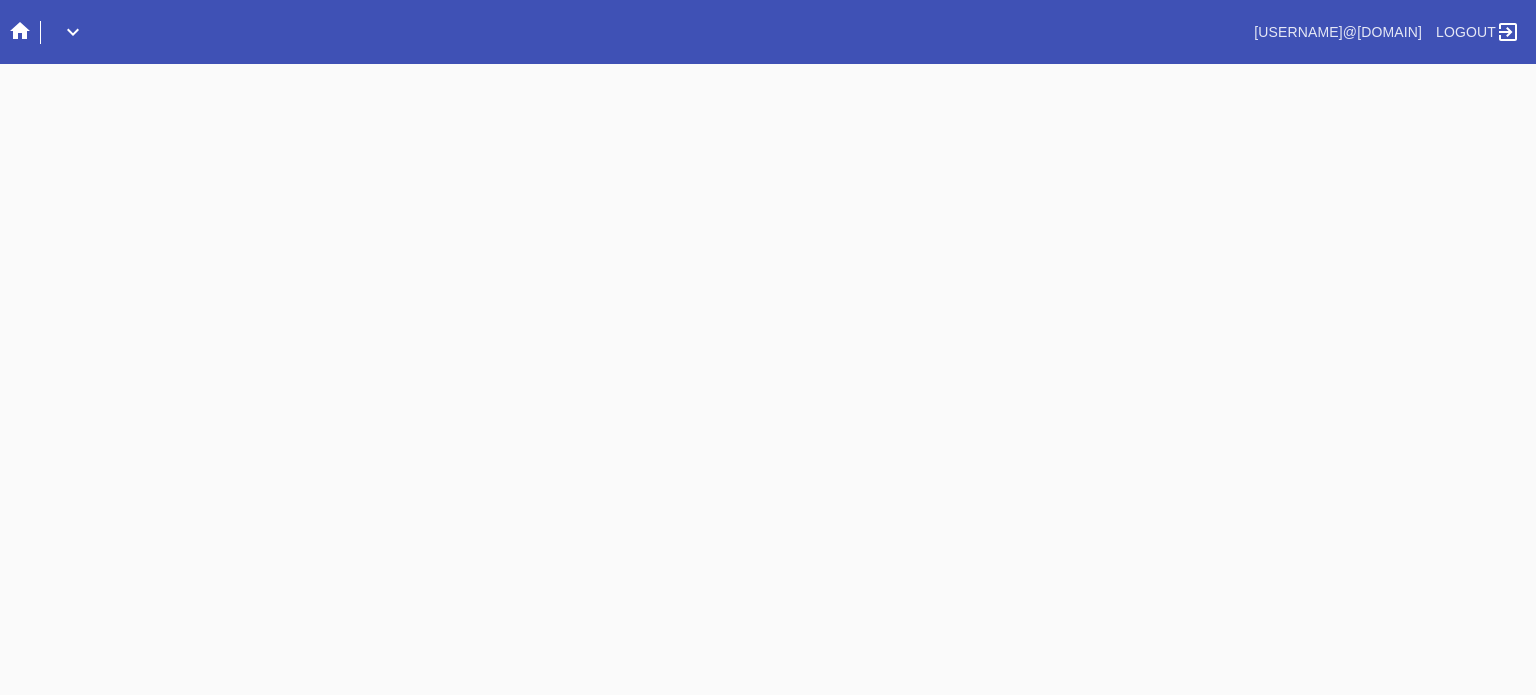 scroll, scrollTop: 0, scrollLeft: 0, axis: both 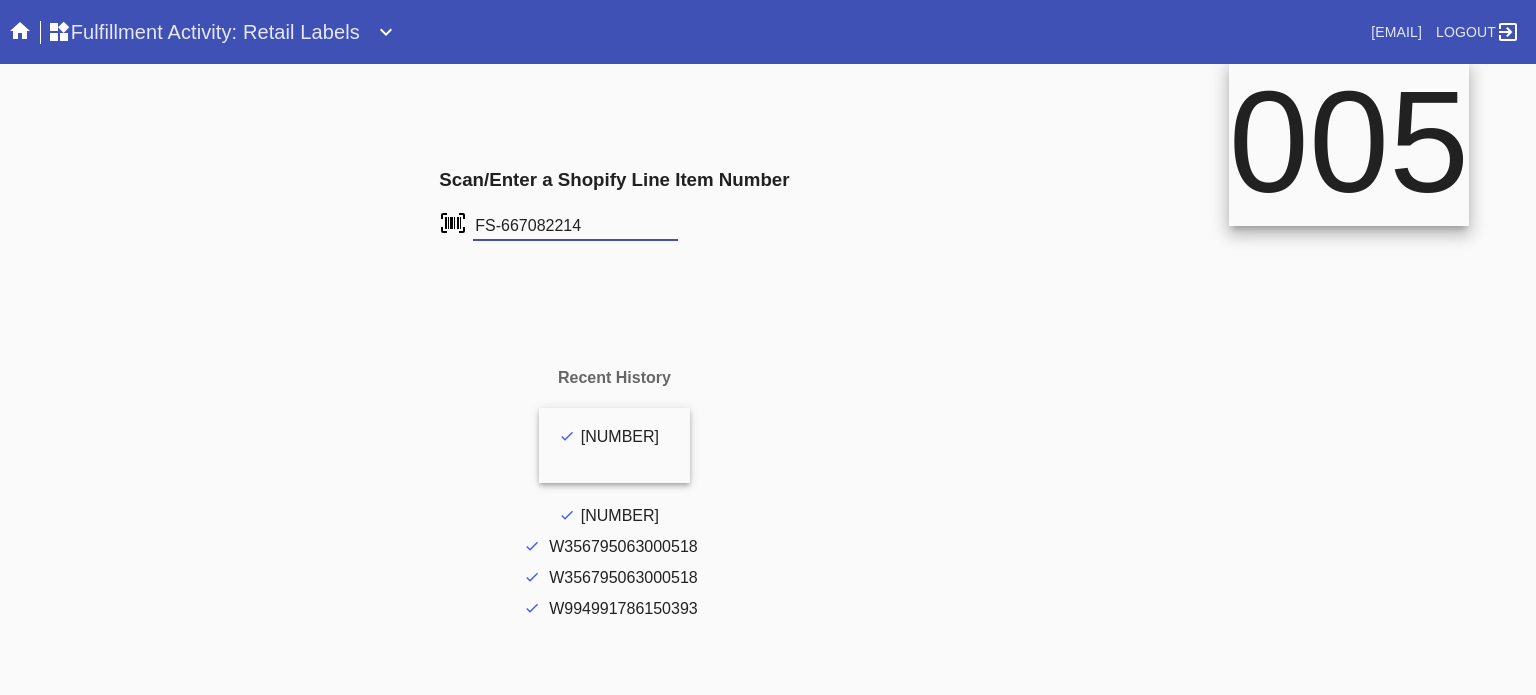 type on "FS-667082214" 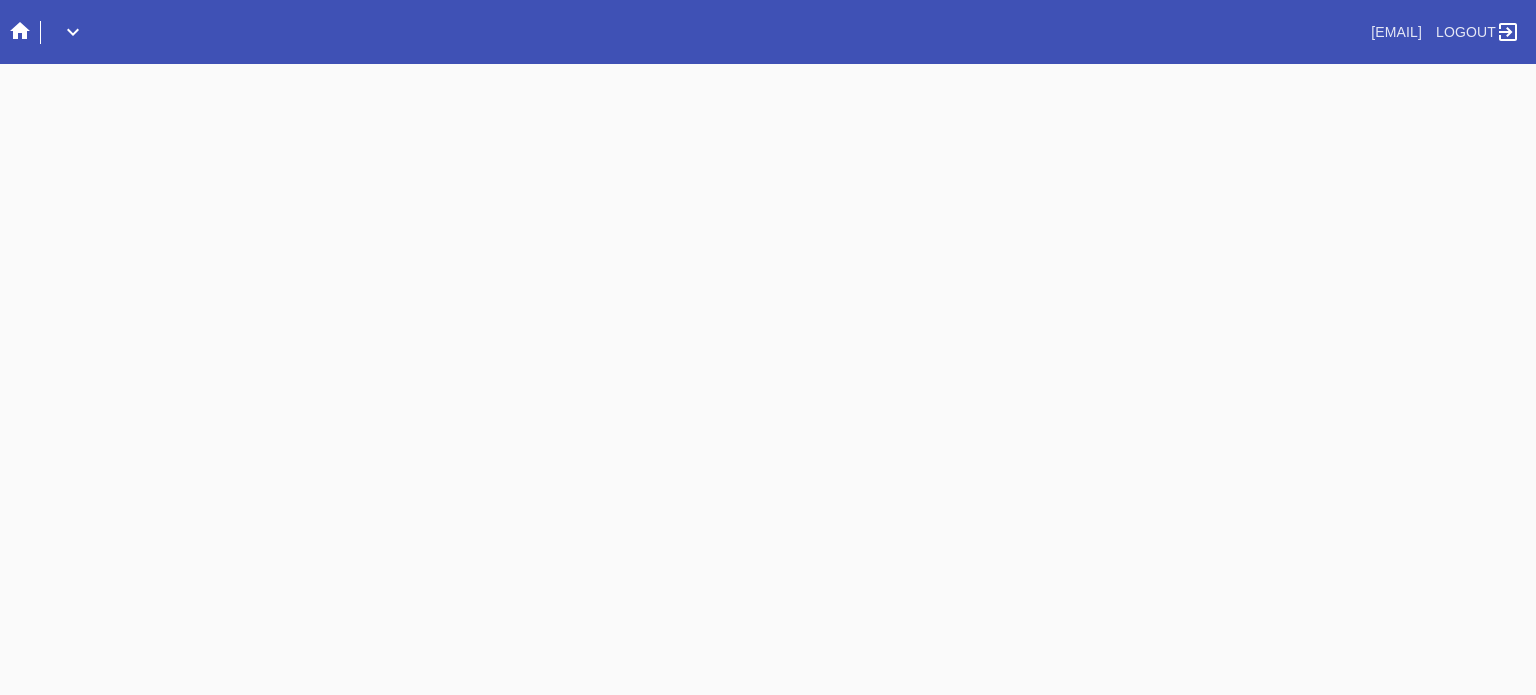 scroll, scrollTop: 0, scrollLeft: 0, axis: both 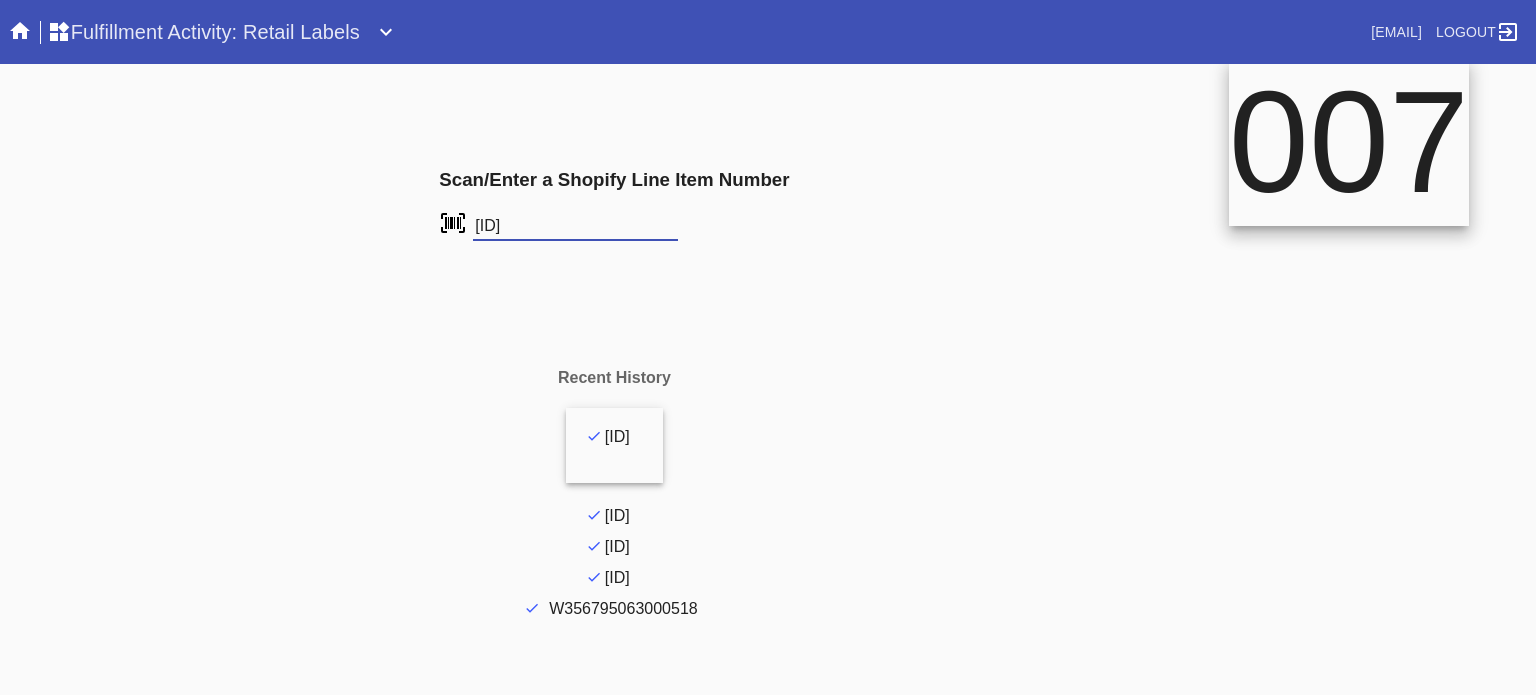 type on "FS-545164227" 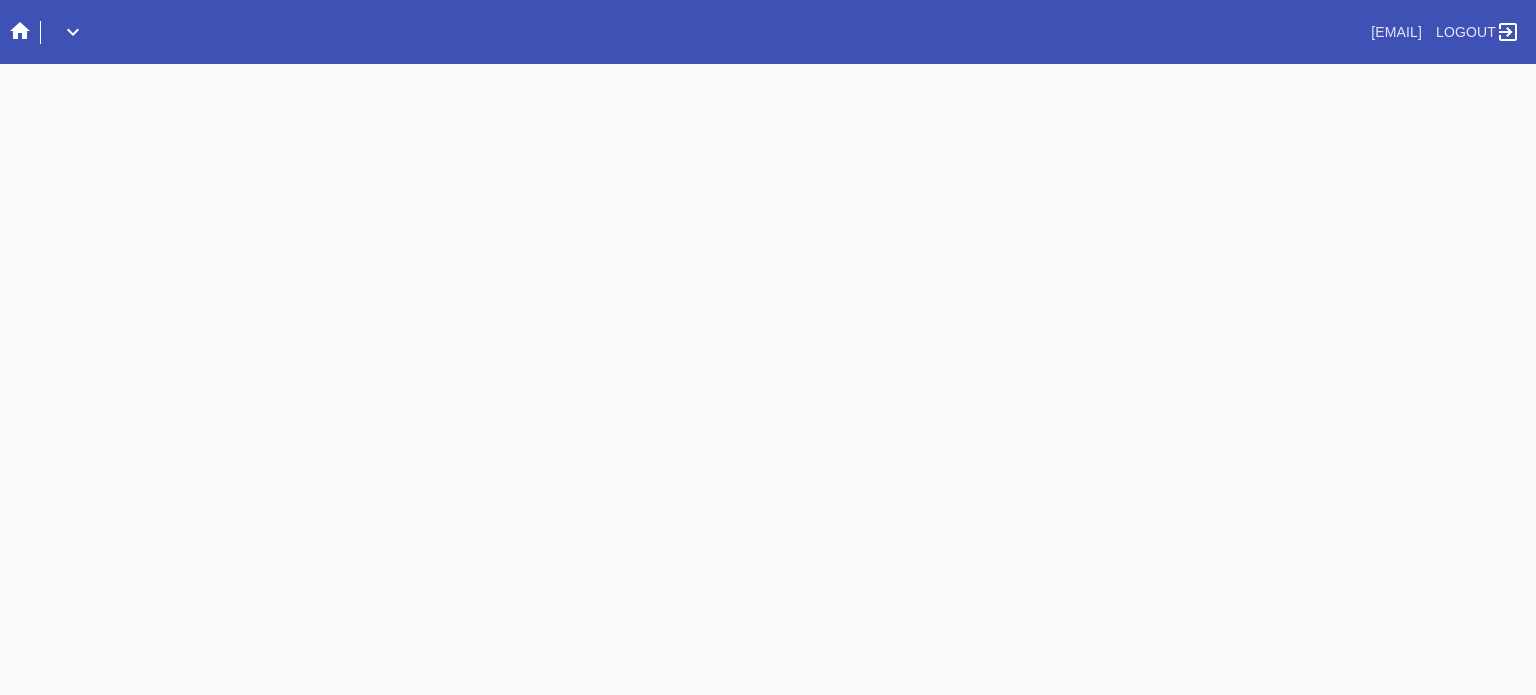scroll, scrollTop: 0, scrollLeft: 0, axis: both 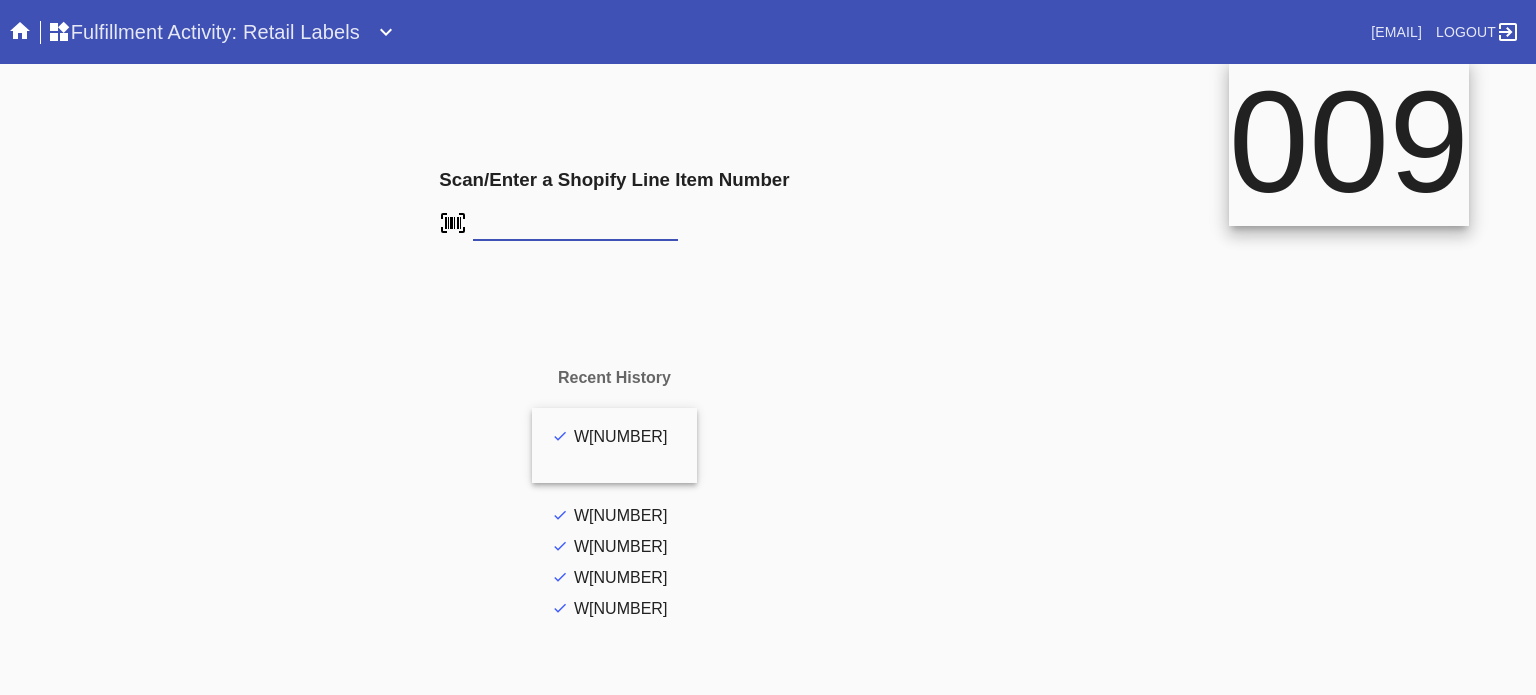 type on "FS-[NUMBER]" 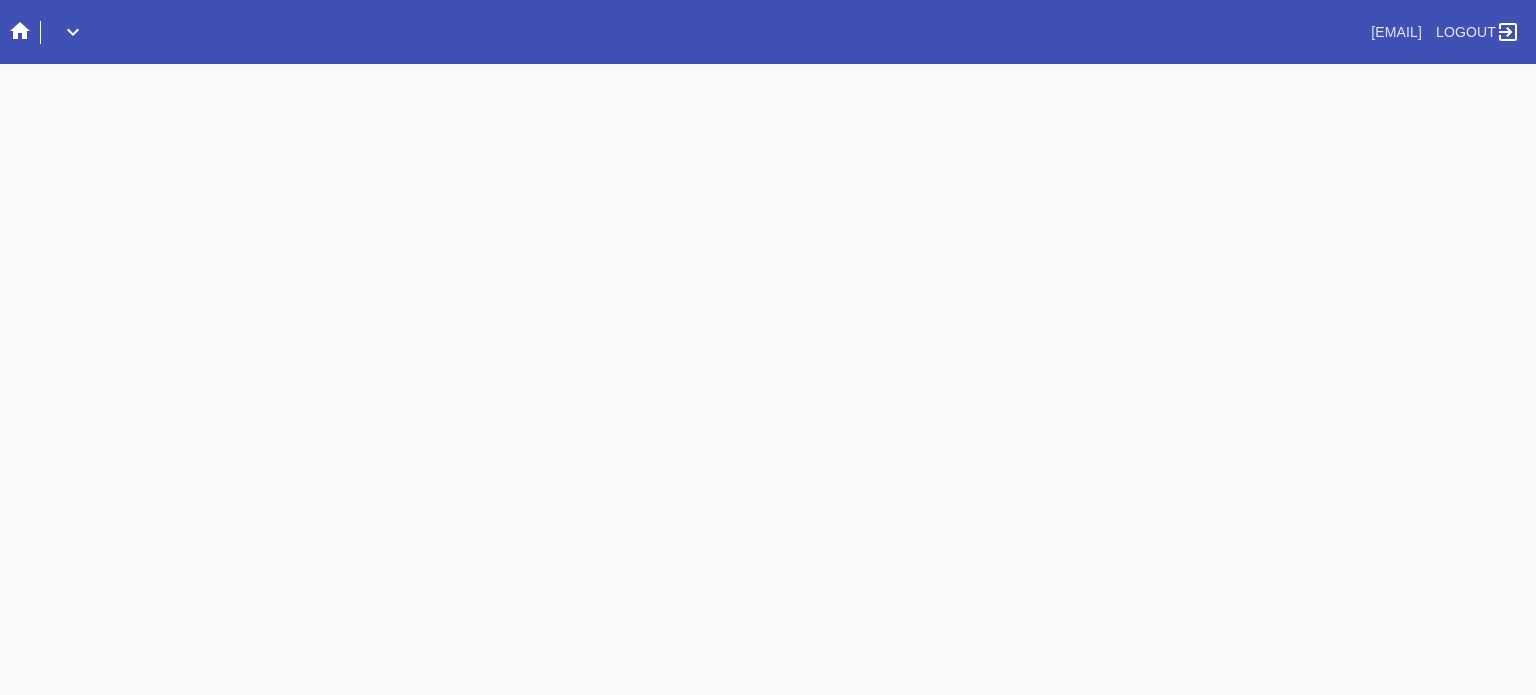 scroll, scrollTop: 0, scrollLeft: 0, axis: both 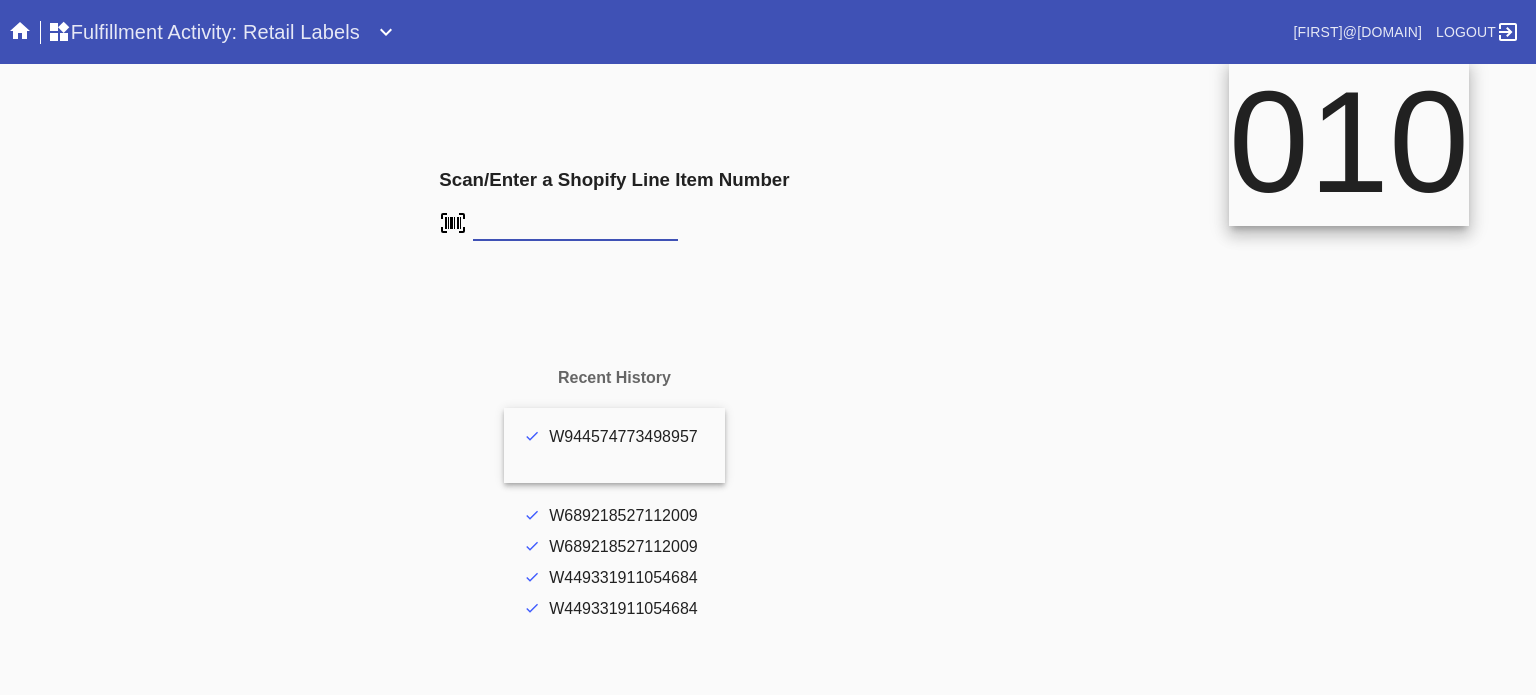 type on "FS-811913248" 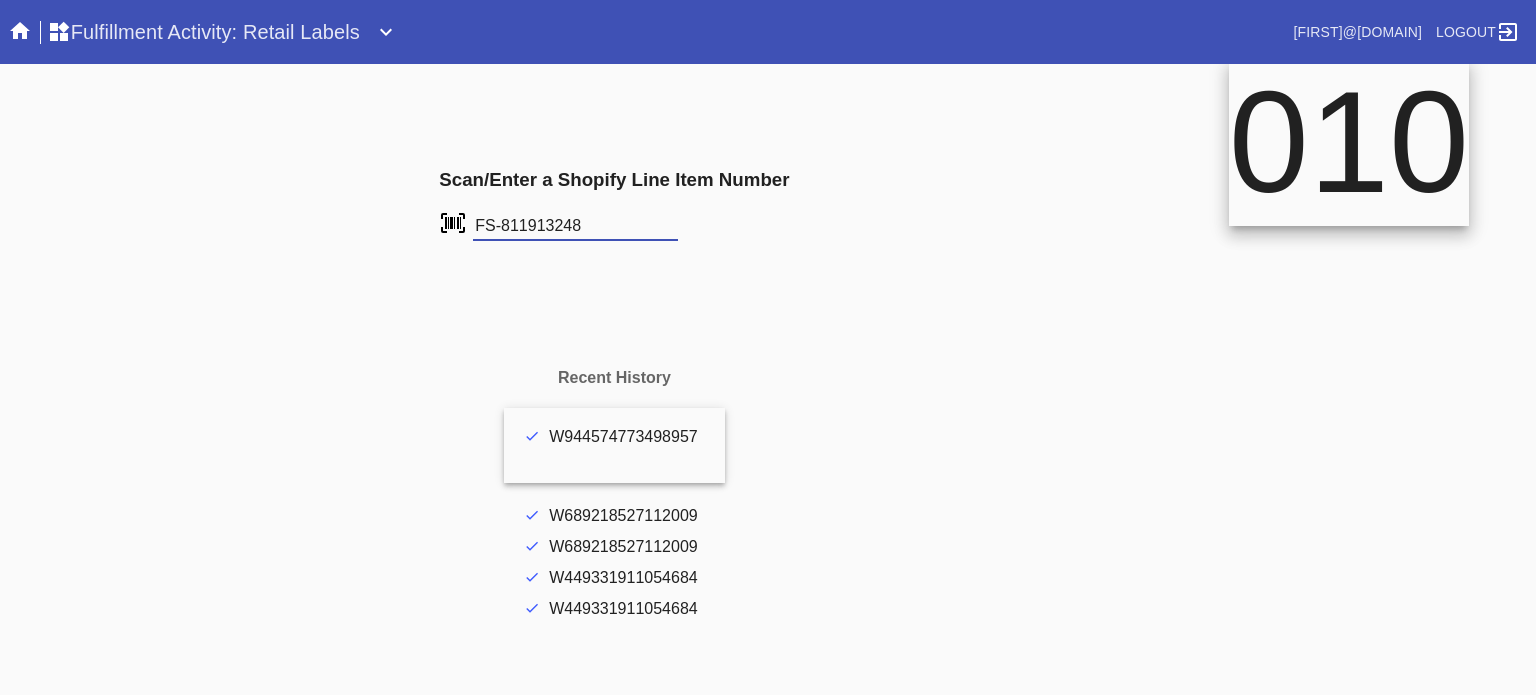 click at bounding box center (0, 0) 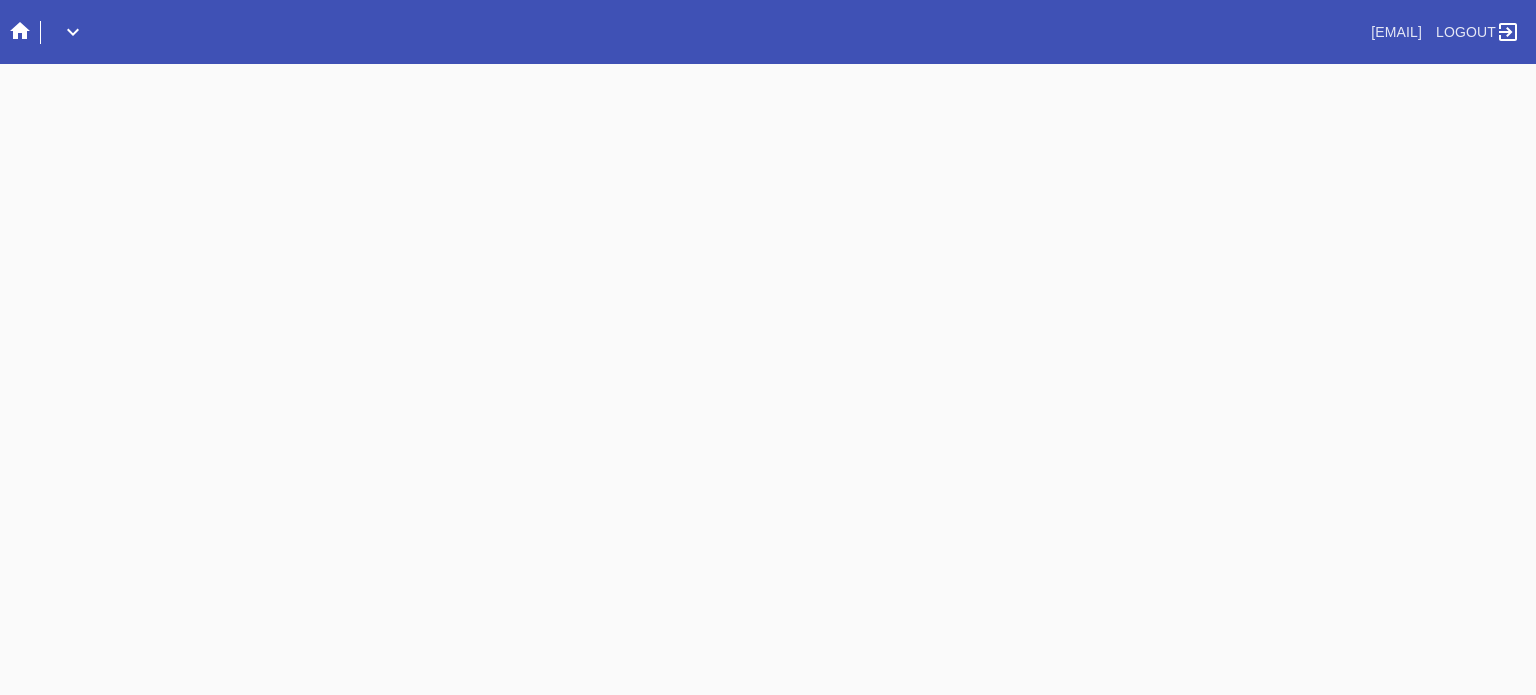 scroll, scrollTop: 0, scrollLeft: 0, axis: both 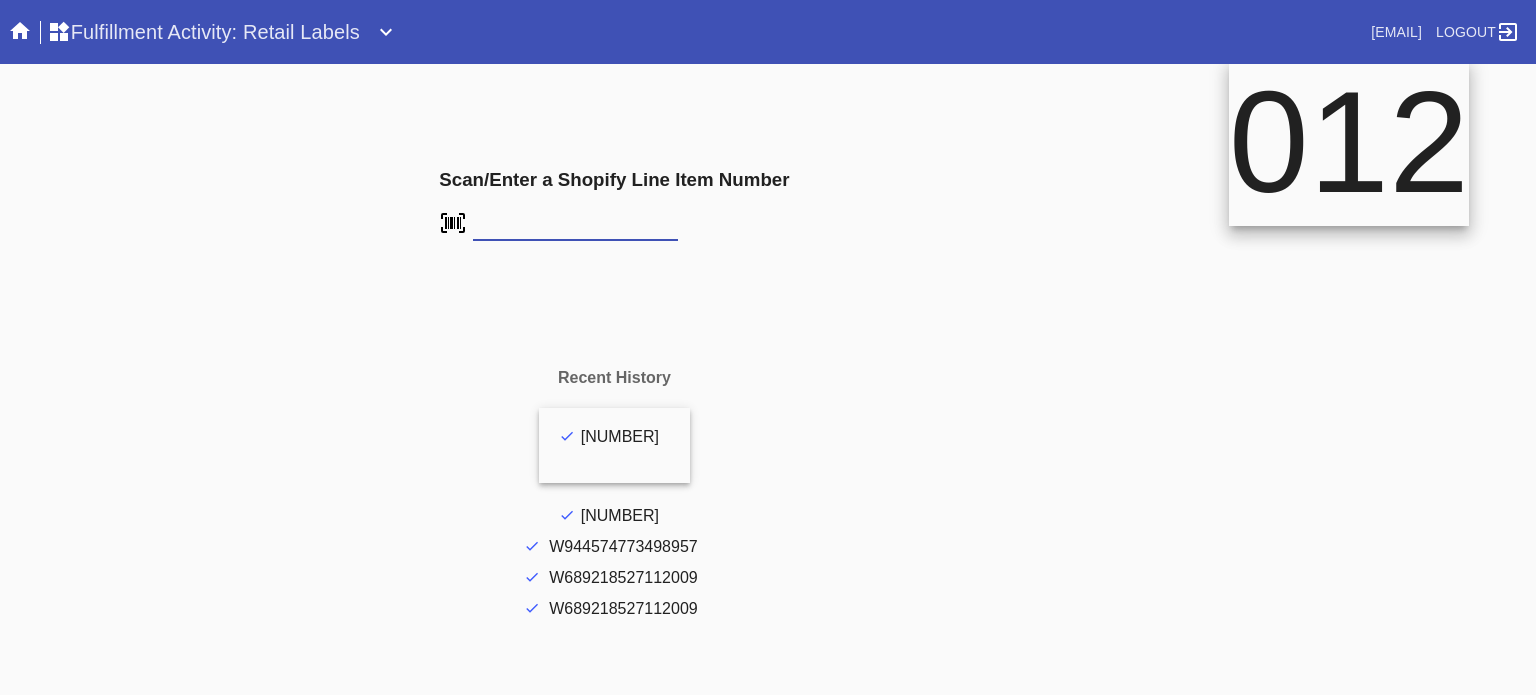 type on "FS-885202555" 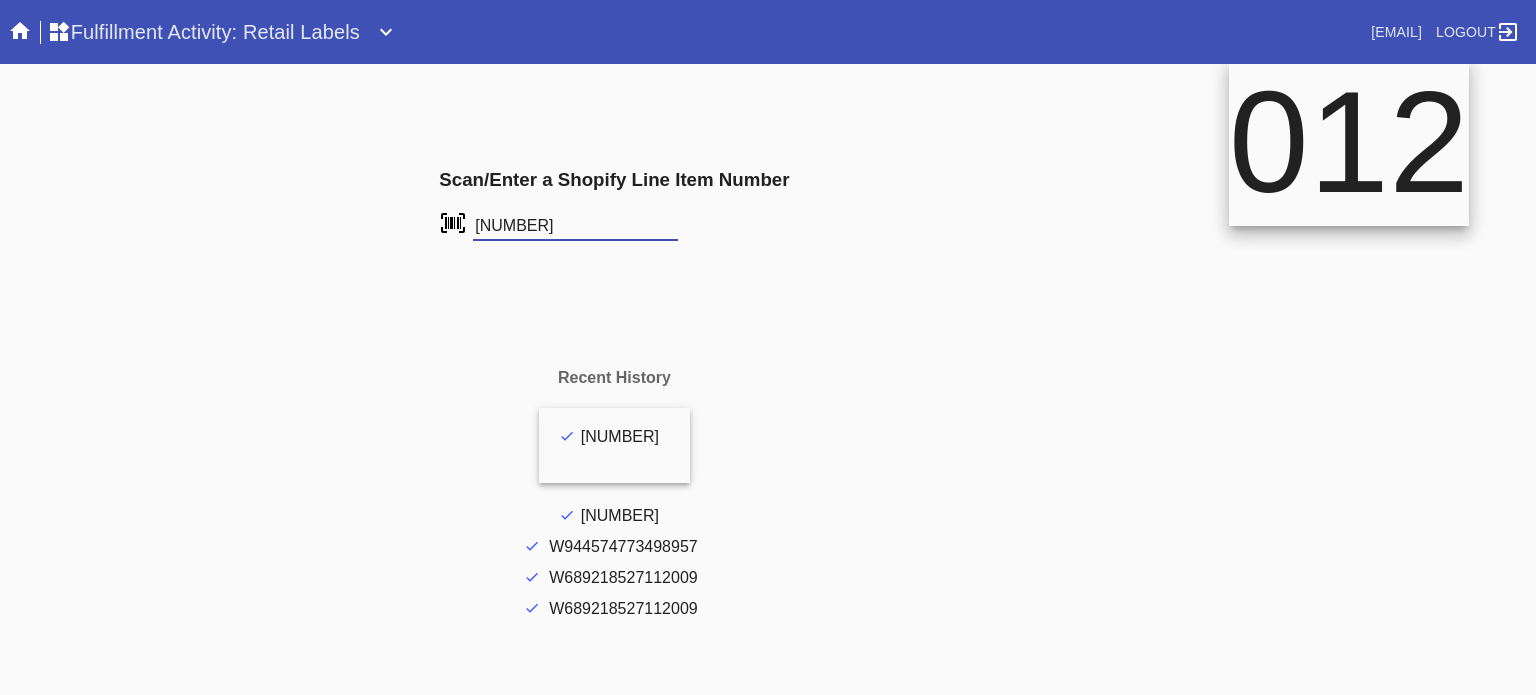 click at bounding box center [0, 0] 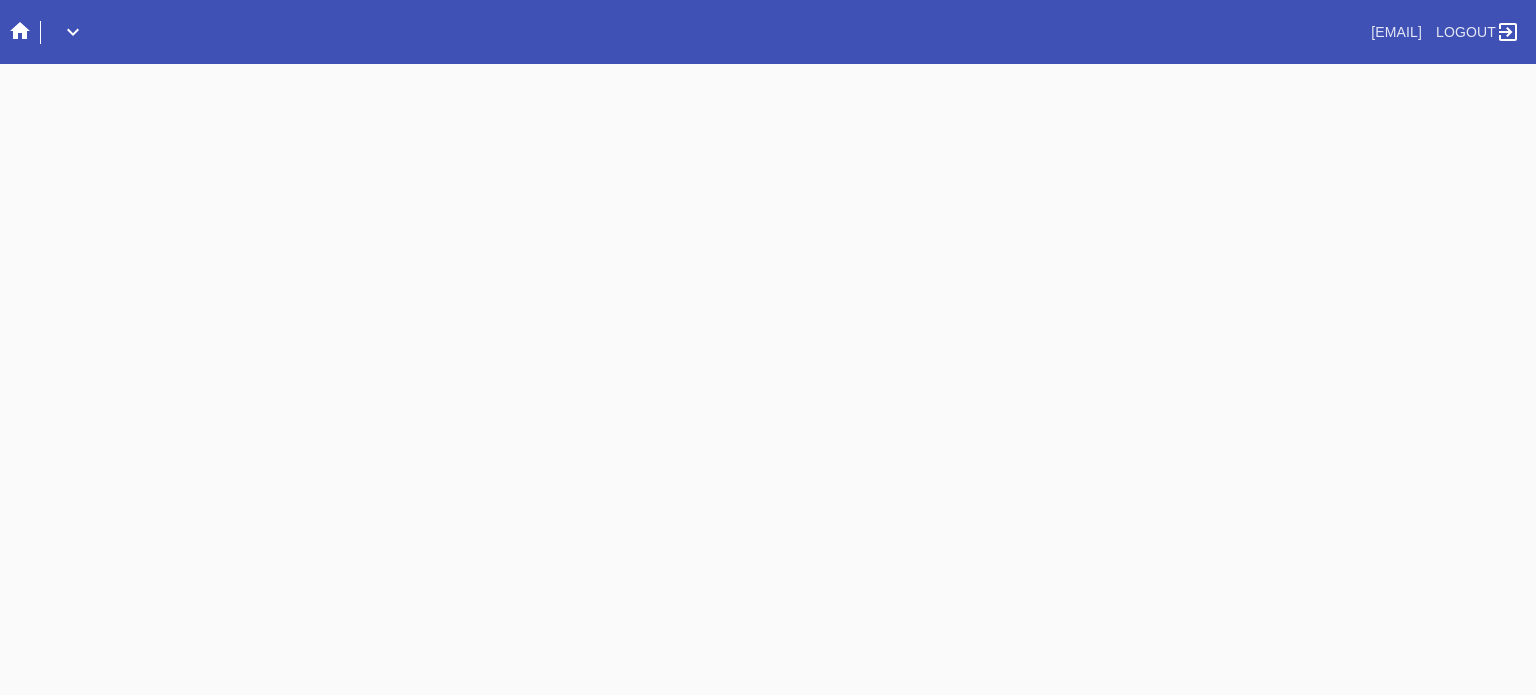 scroll, scrollTop: 0, scrollLeft: 0, axis: both 